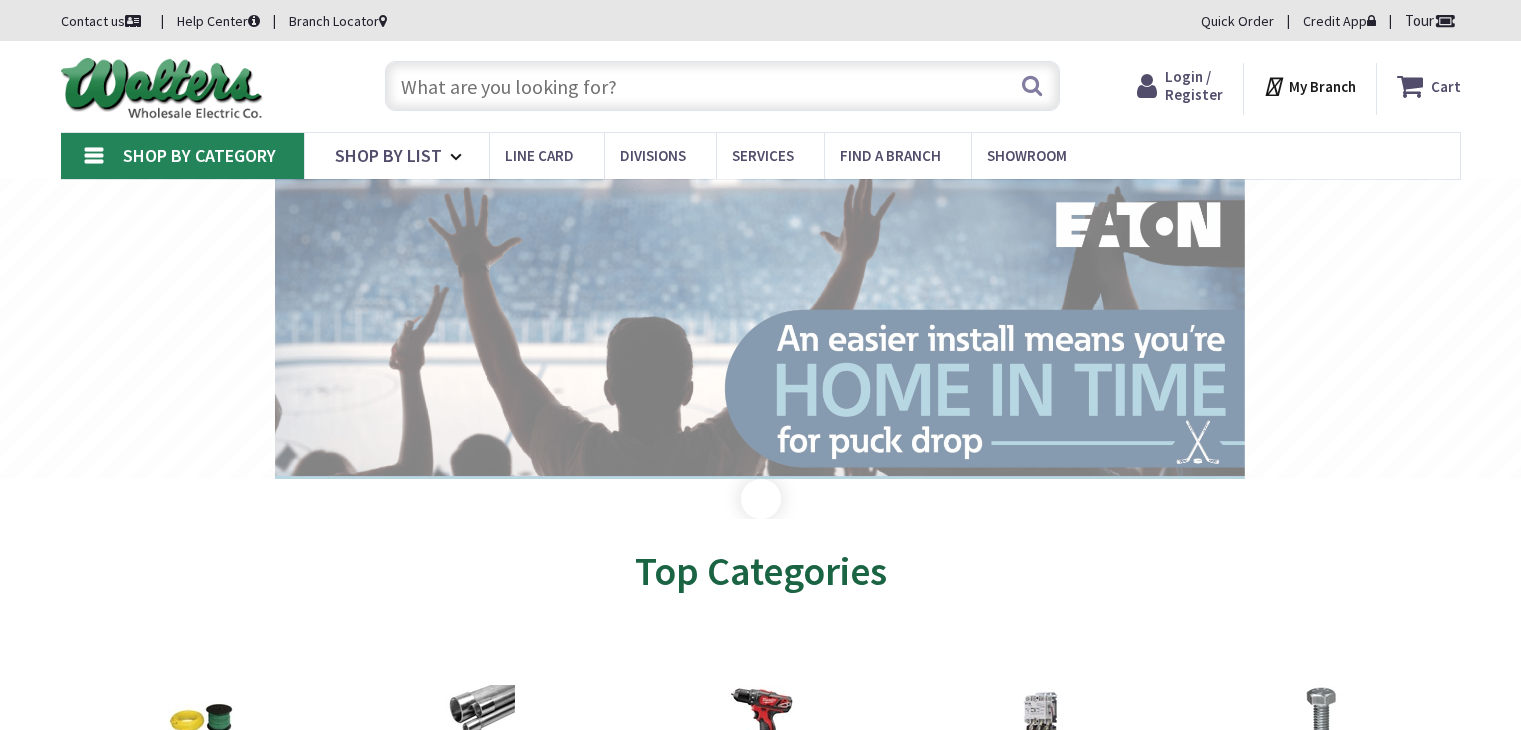 scroll, scrollTop: 0, scrollLeft: 0, axis: both 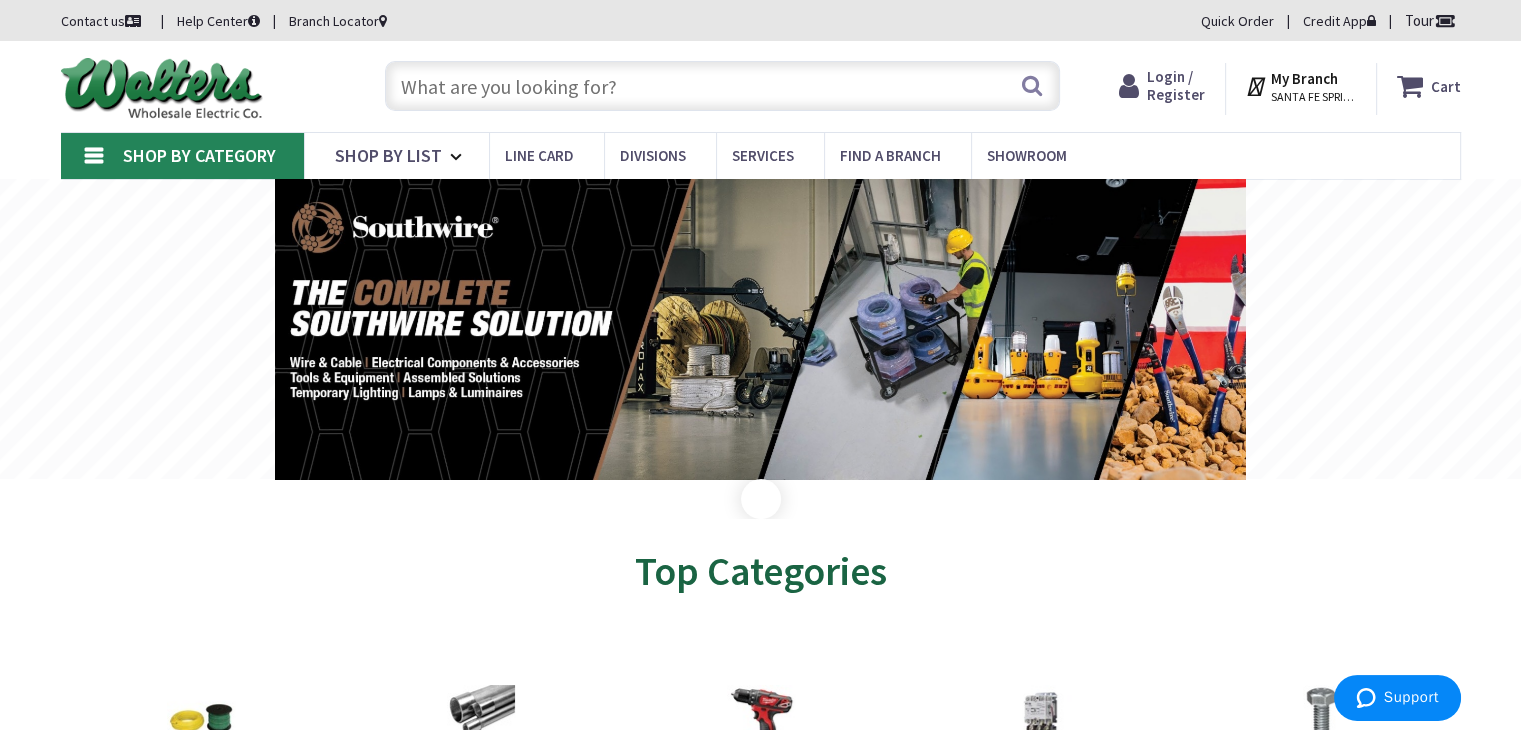 click at bounding box center [722, 86] 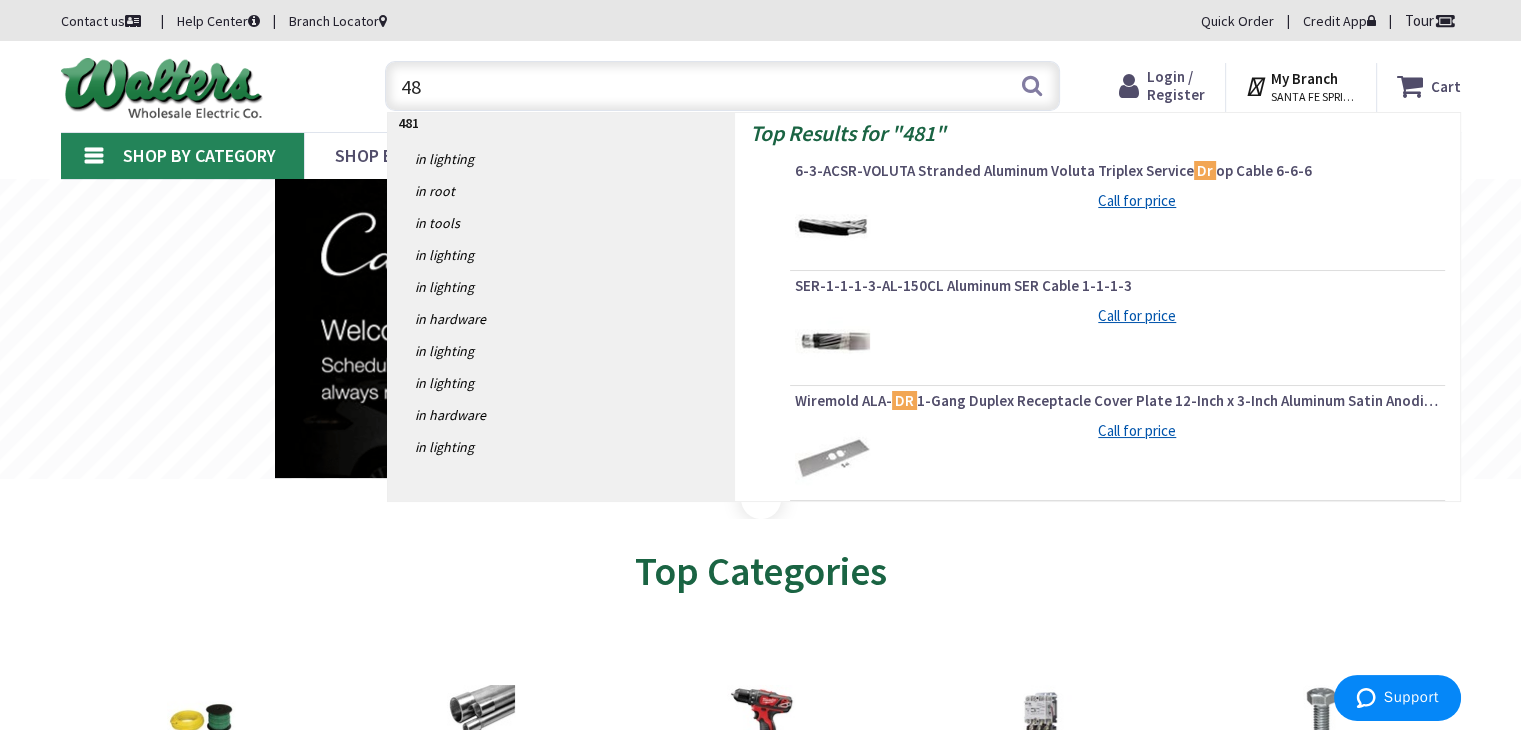type on "4" 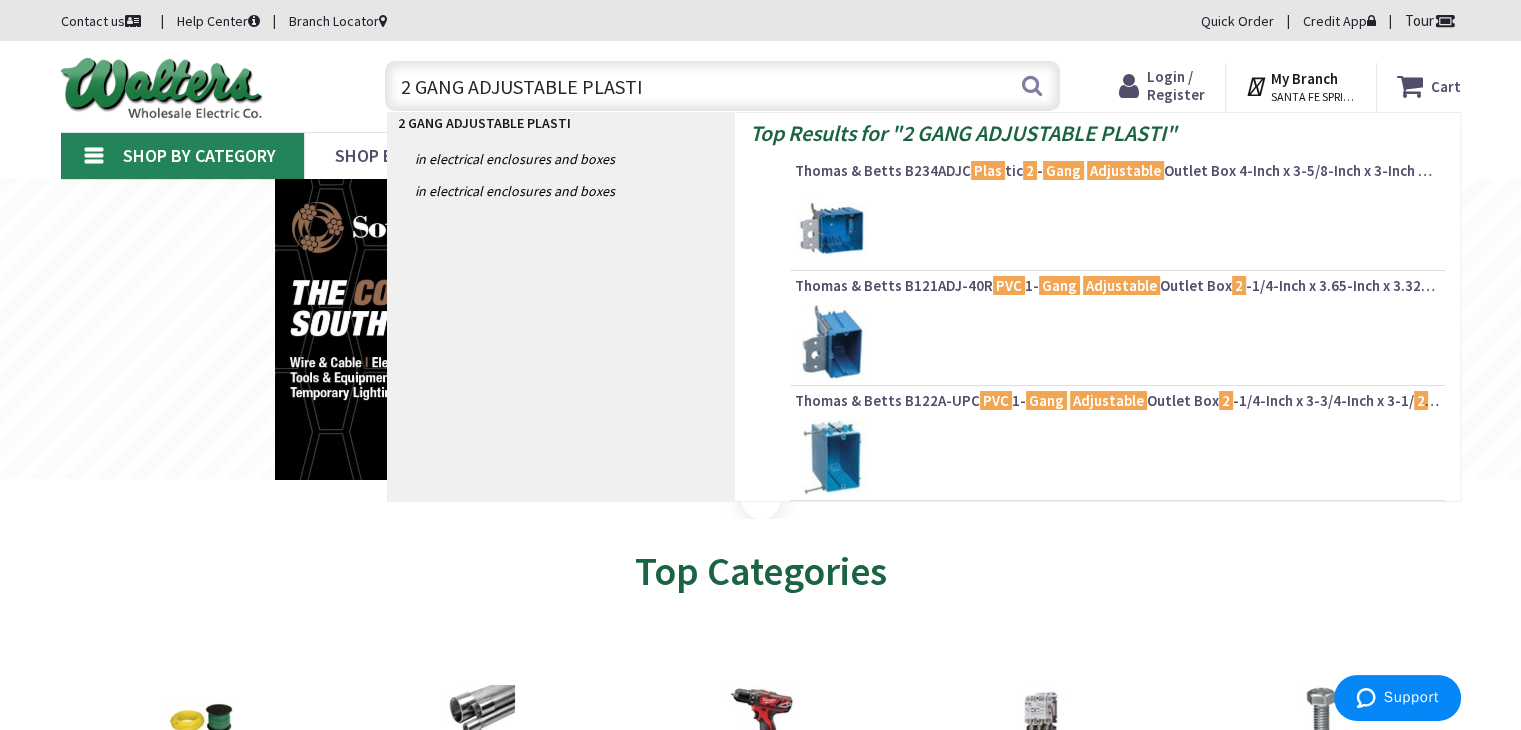 type on "2 GANG ADJUSTABLE PLASTIC" 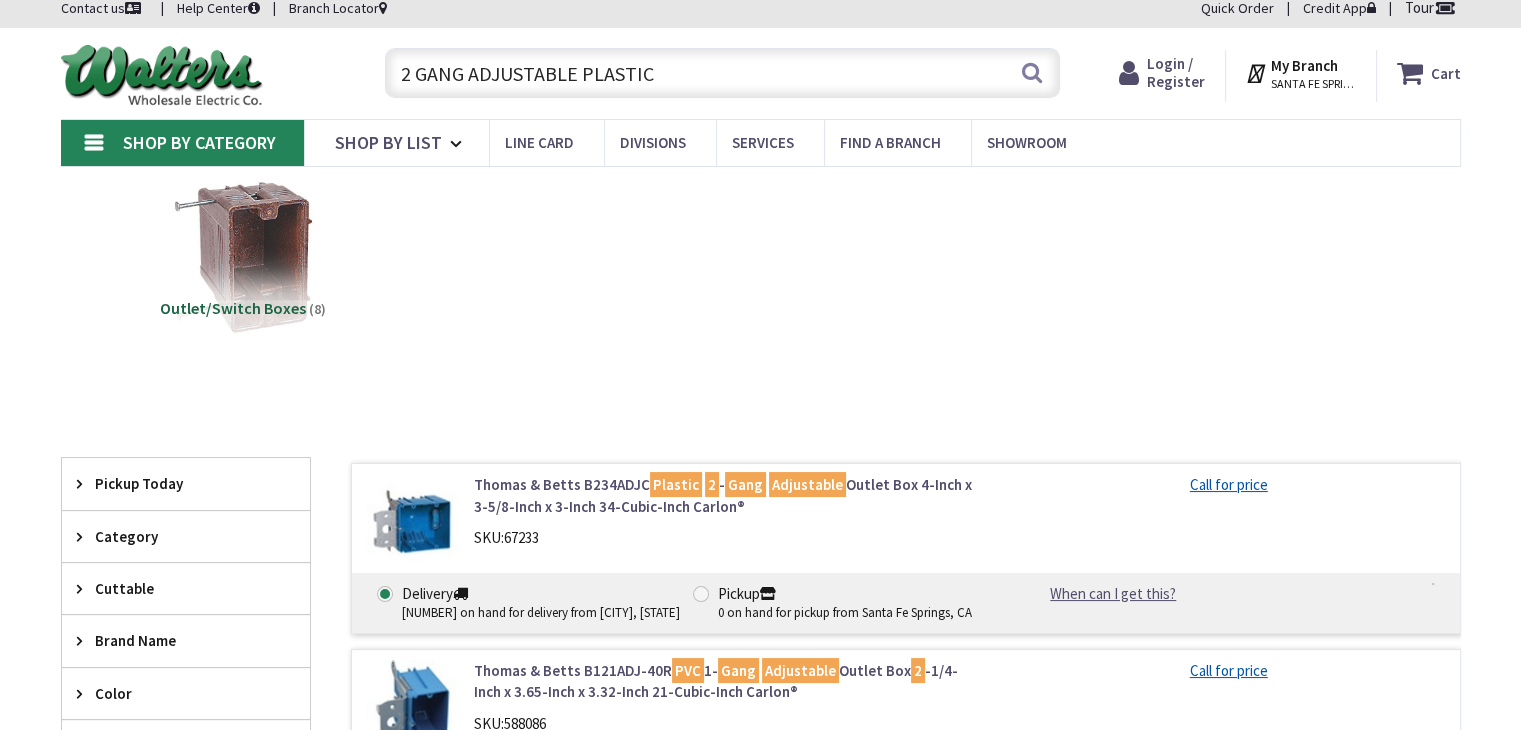 scroll, scrollTop: 294, scrollLeft: 0, axis: vertical 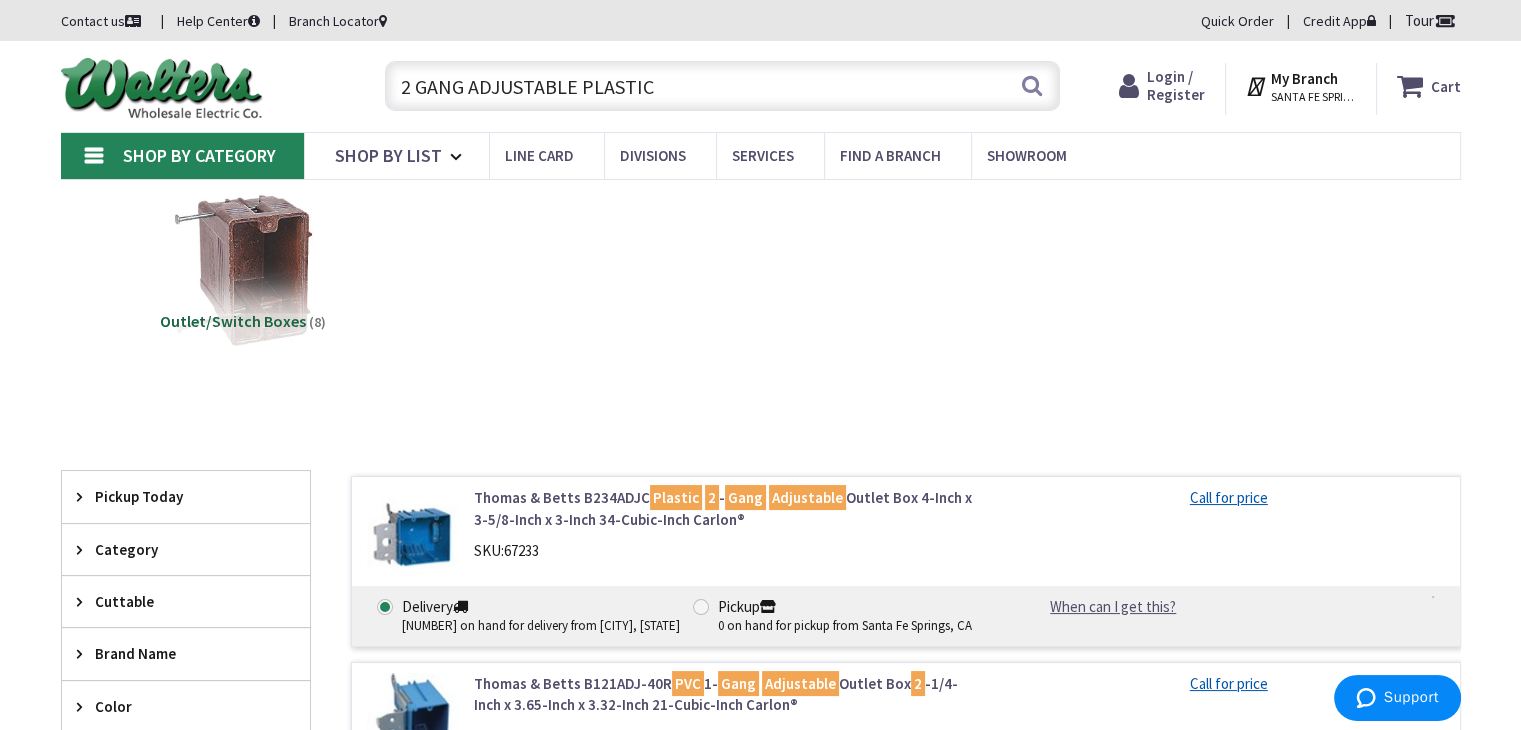 click on "2 GANG ADJUSTABLE PLASTIC" at bounding box center (722, 86) 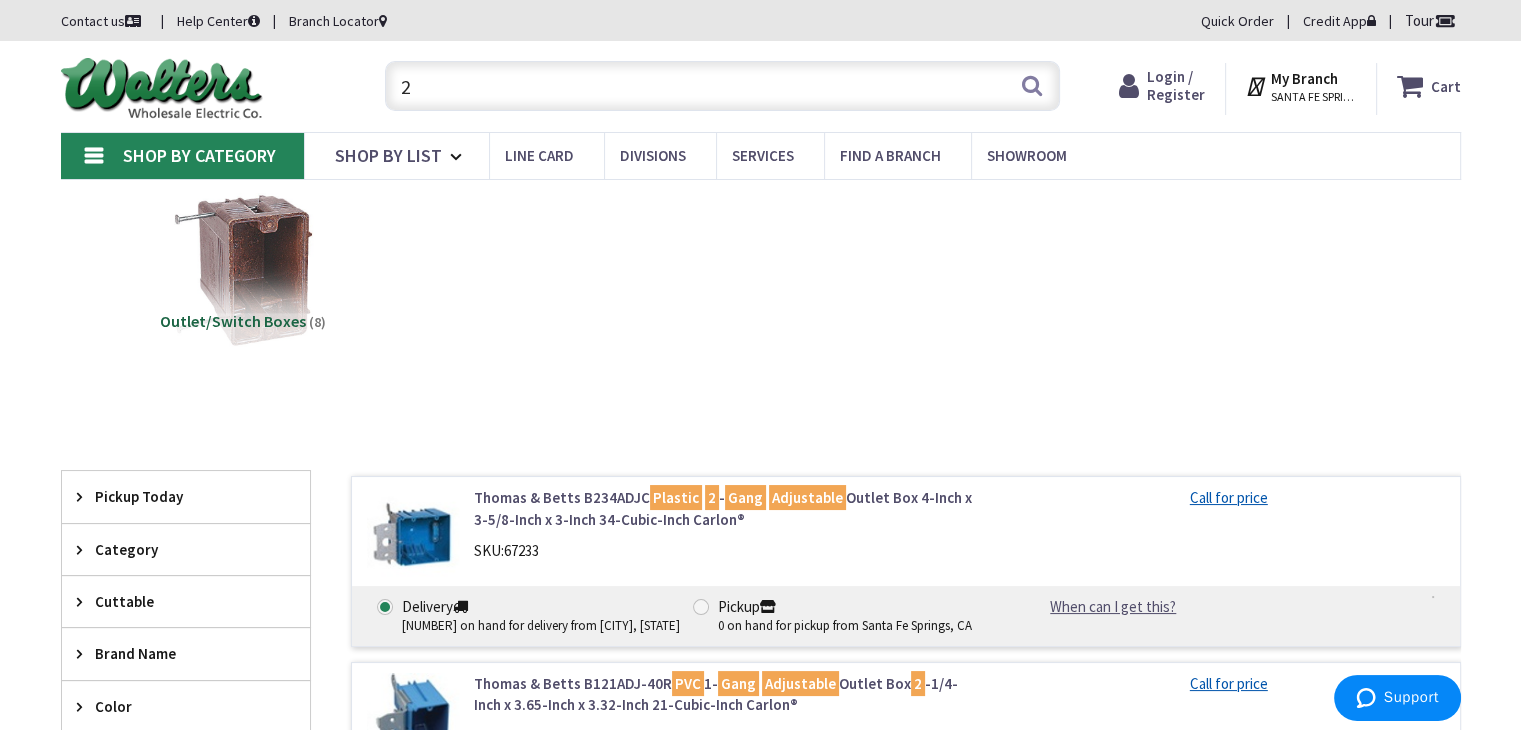 type on "2" 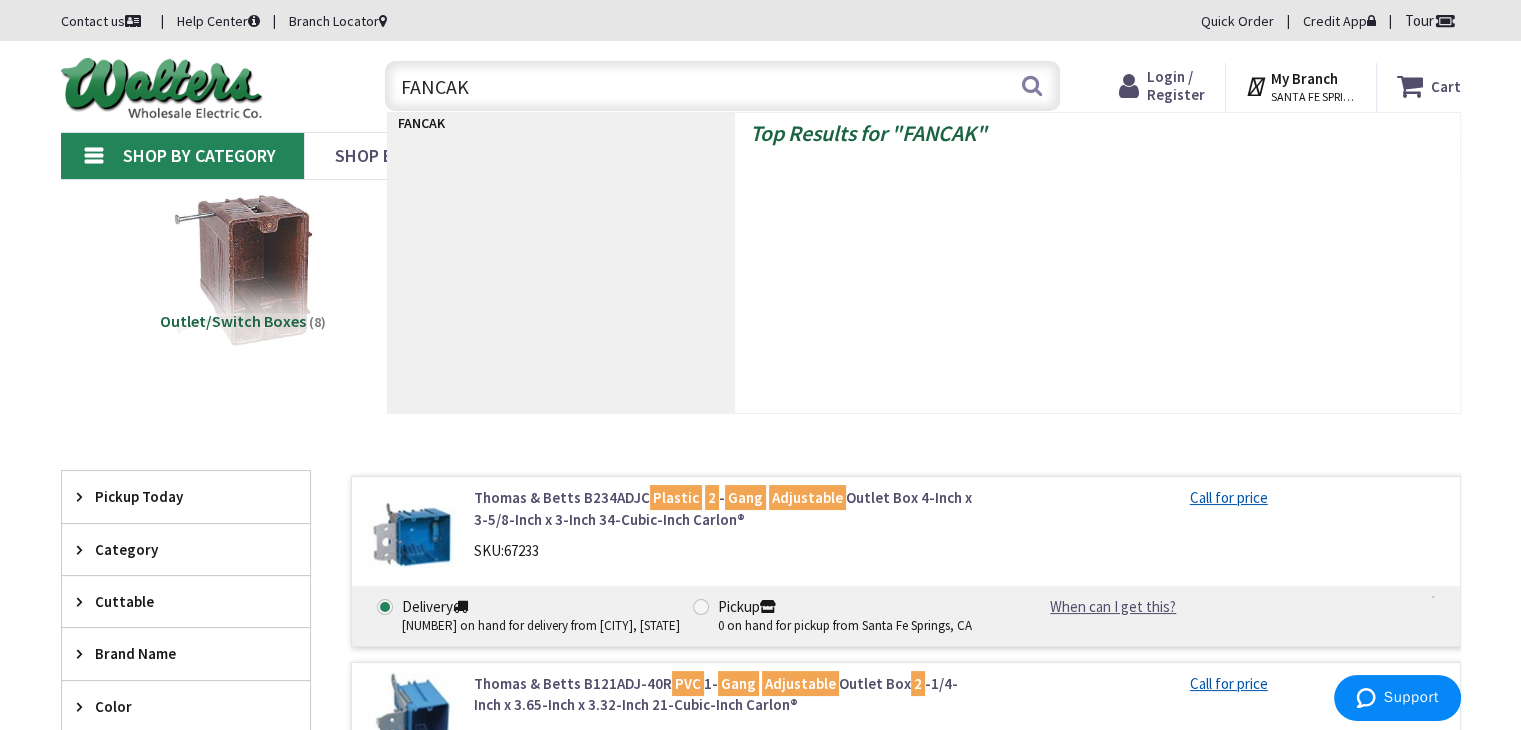 type on "FANCAKE" 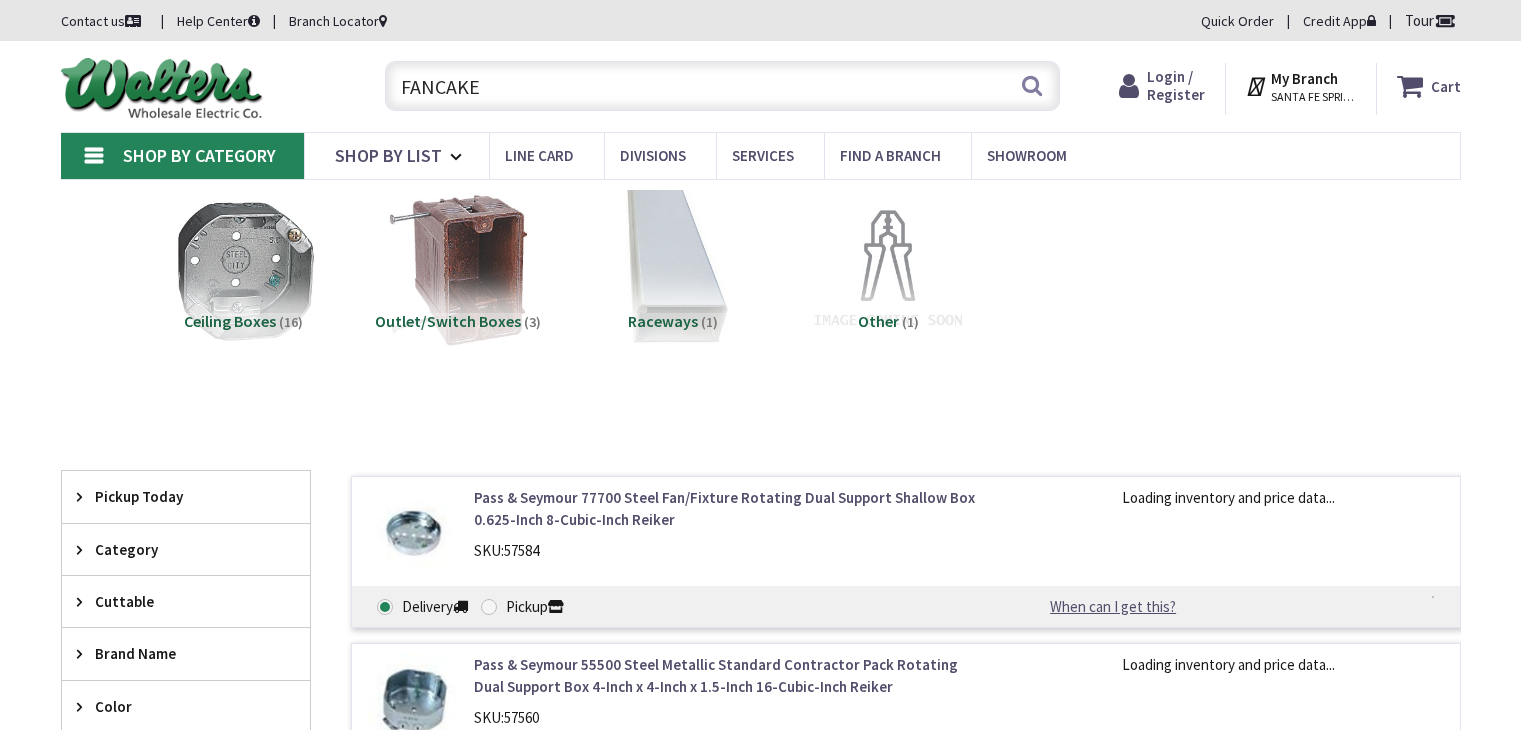 scroll, scrollTop: 0, scrollLeft: 0, axis: both 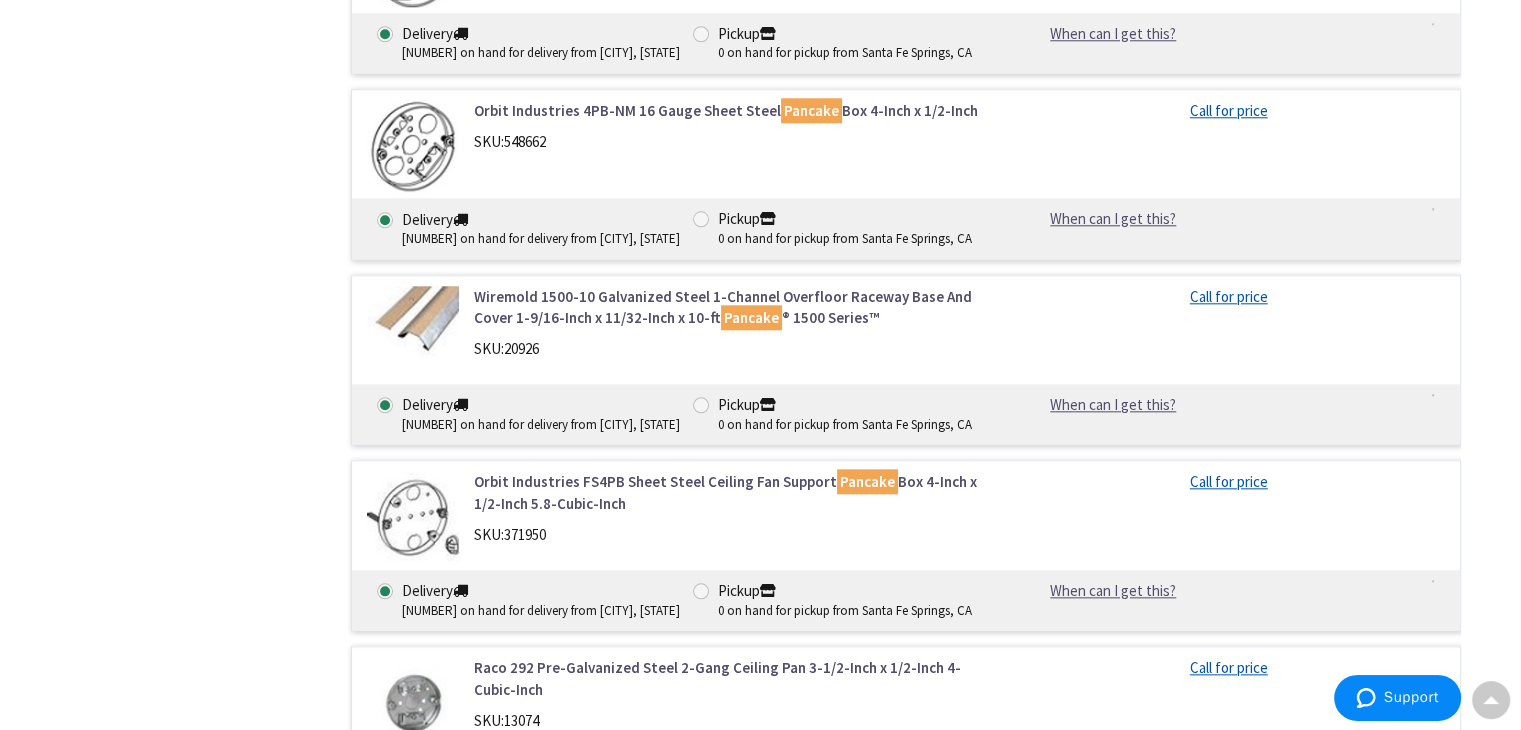 click on "Orbit Industries FS4PB Sheet Steel Ceiling Fan Support  Pancake  Box 4-Inch x 1/2-Inch 5.8-Cubic-Inch" at bounding box center [728, 492] 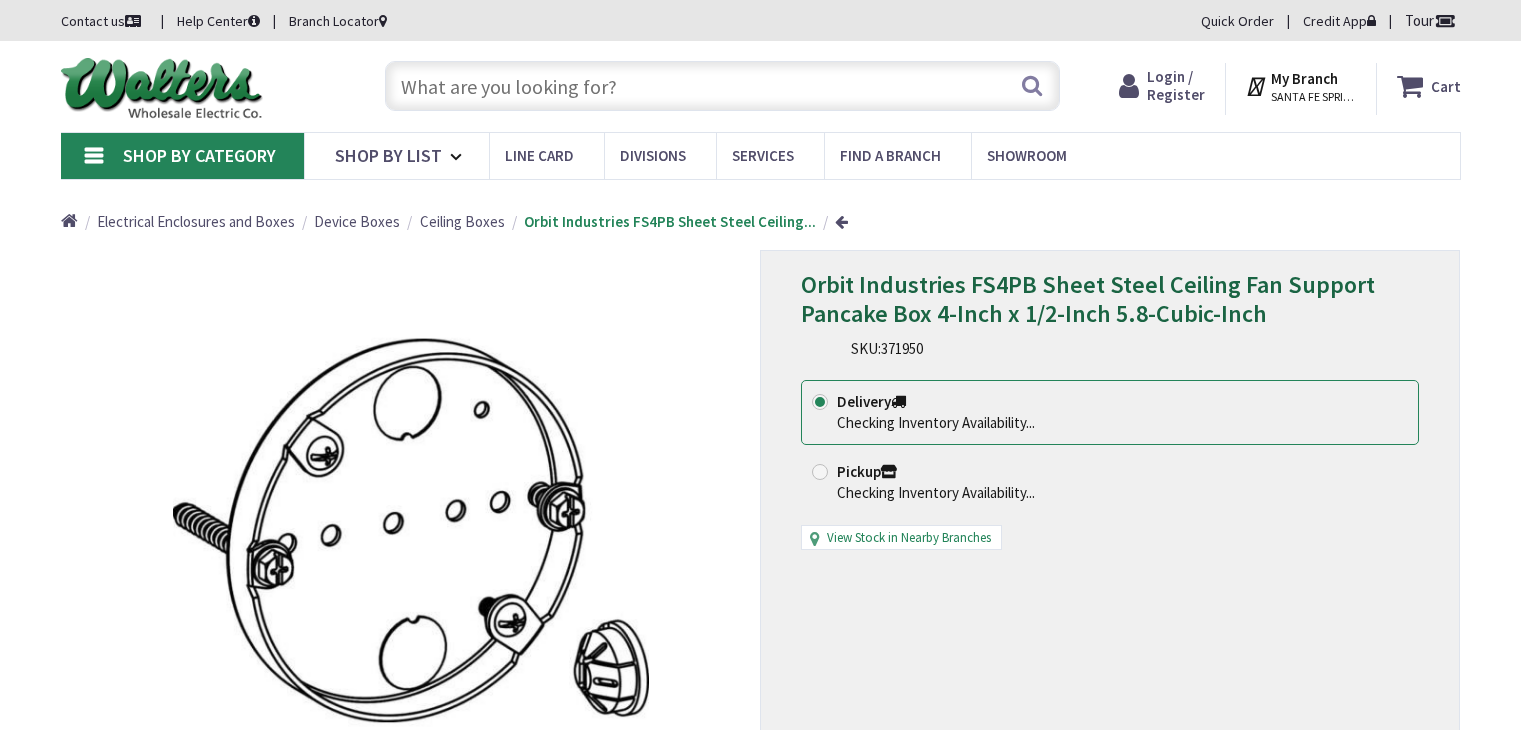 scroll, scrollTop: 0, scrollLeft: 0, axis: both 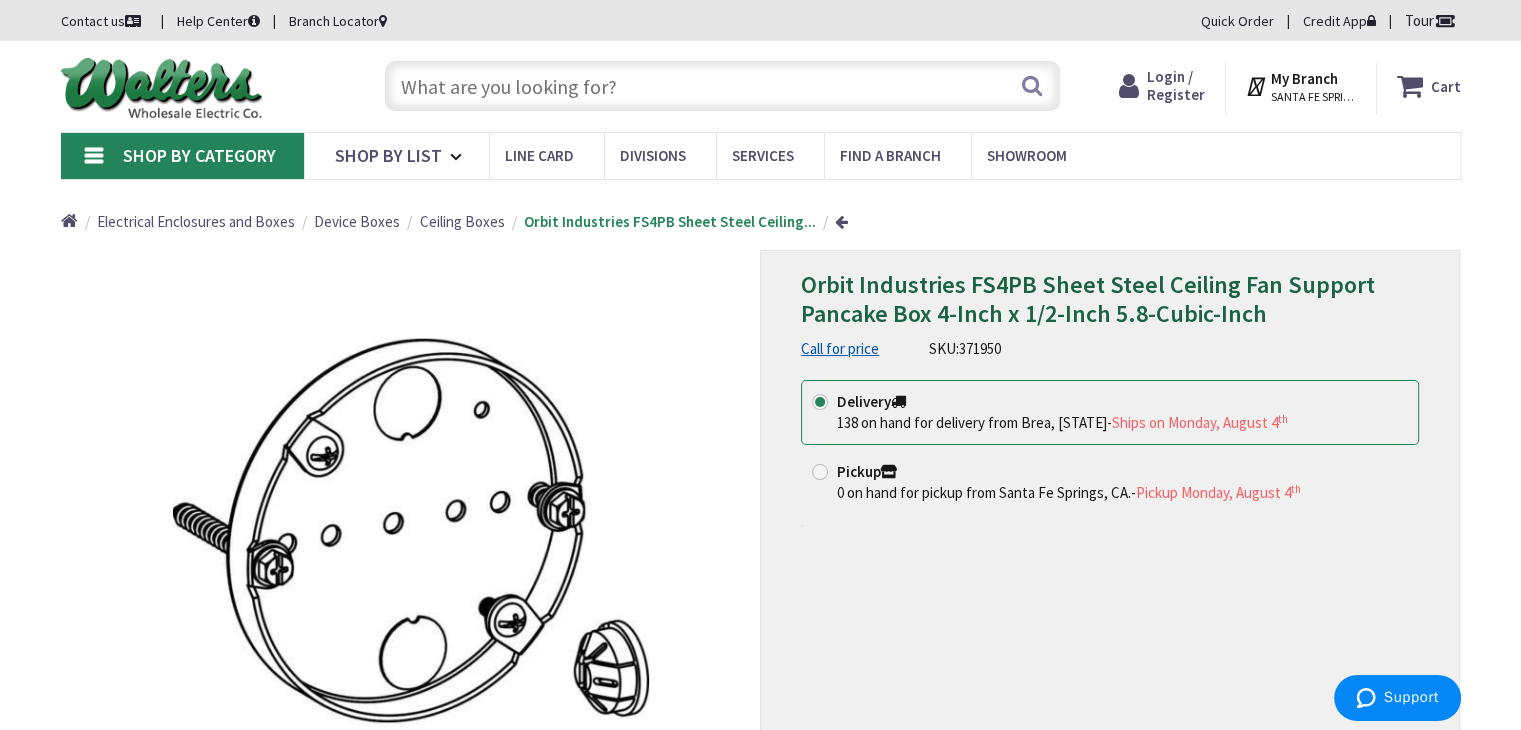 click at bounding box center [722, 86] 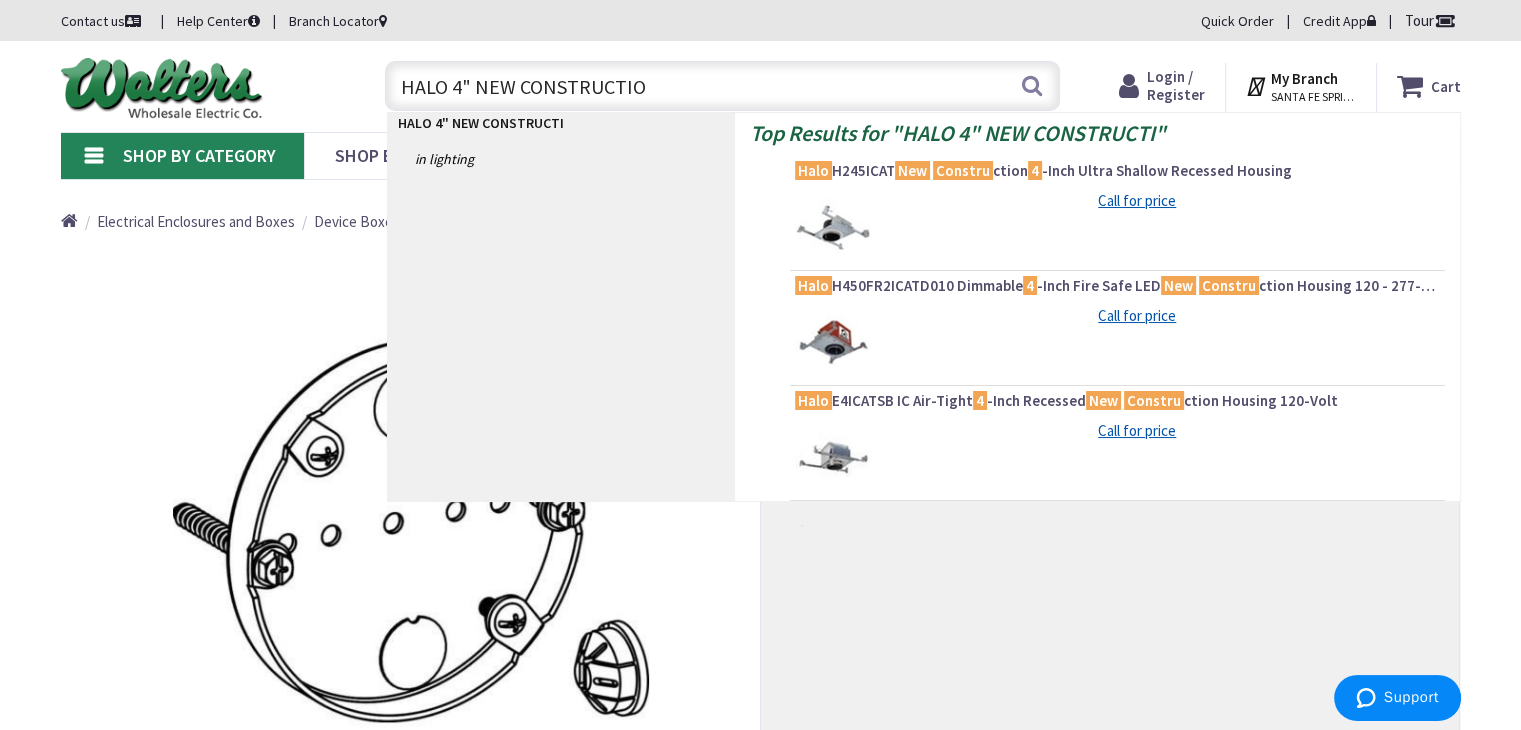type on "HALO 4" NEW CONSTRUCTION" 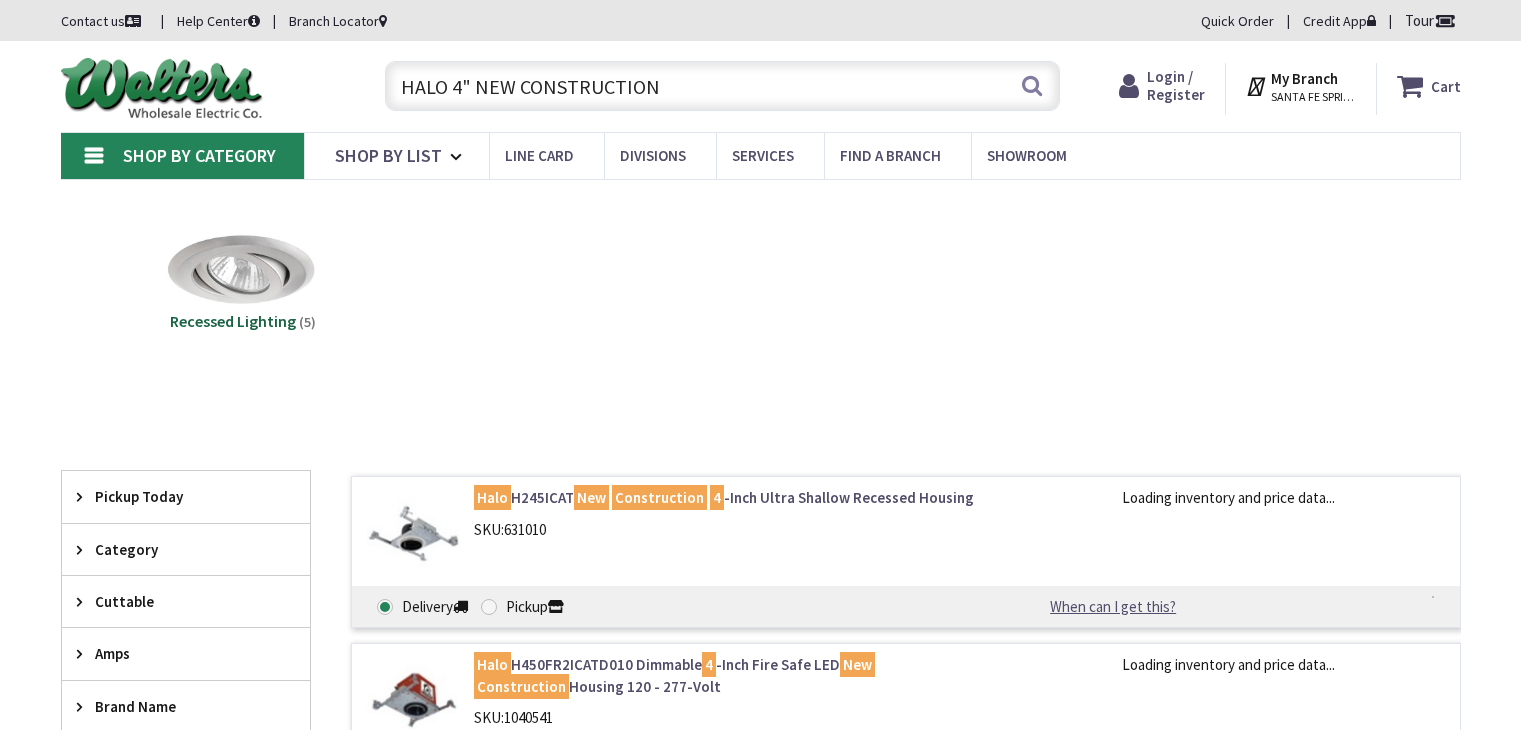 scroll, scrollTop: 226, scrollLeft: 0, axis: vertical 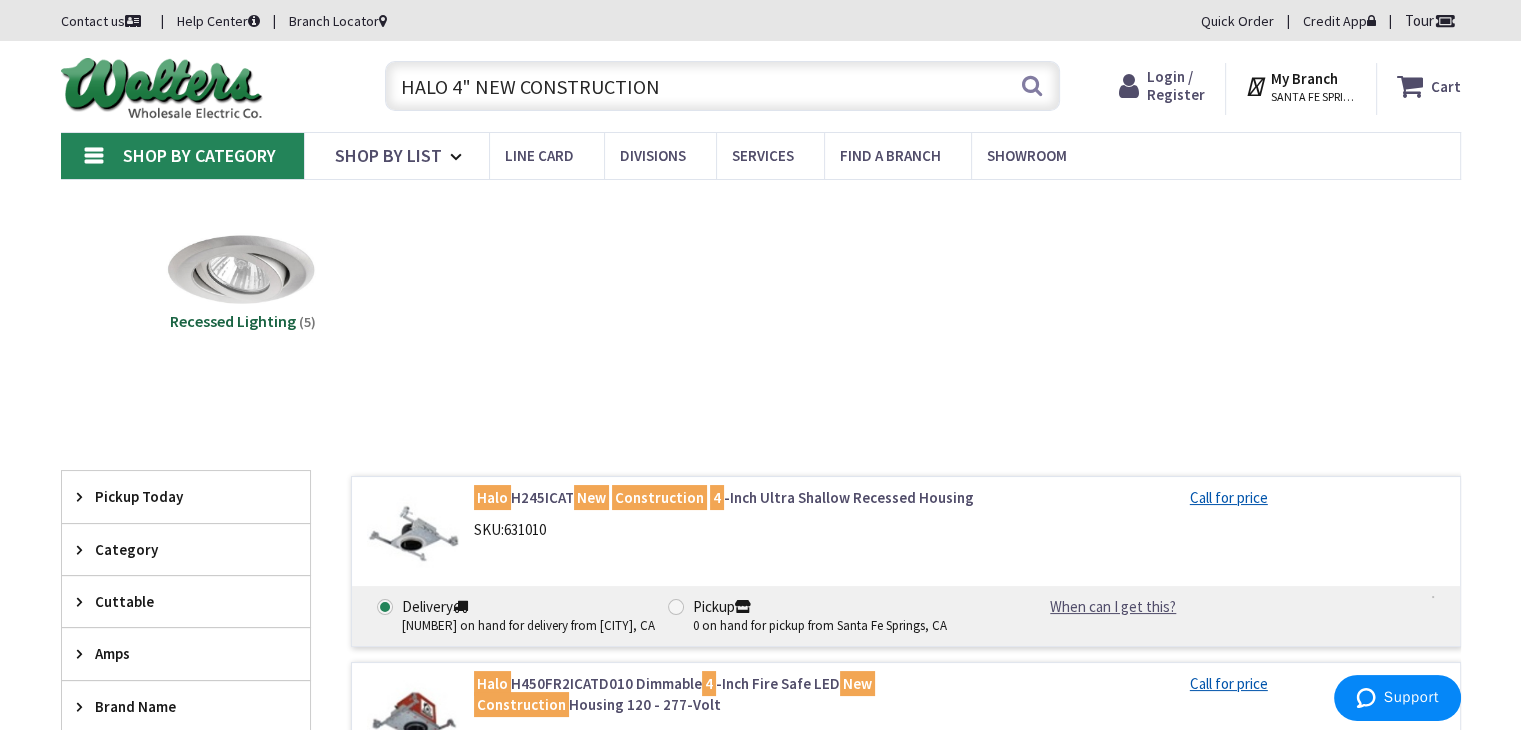 drag, startPoint x: 658, startPoint y: 85, endPoint x: 180, endPoint y: 113, distance: 478.81937 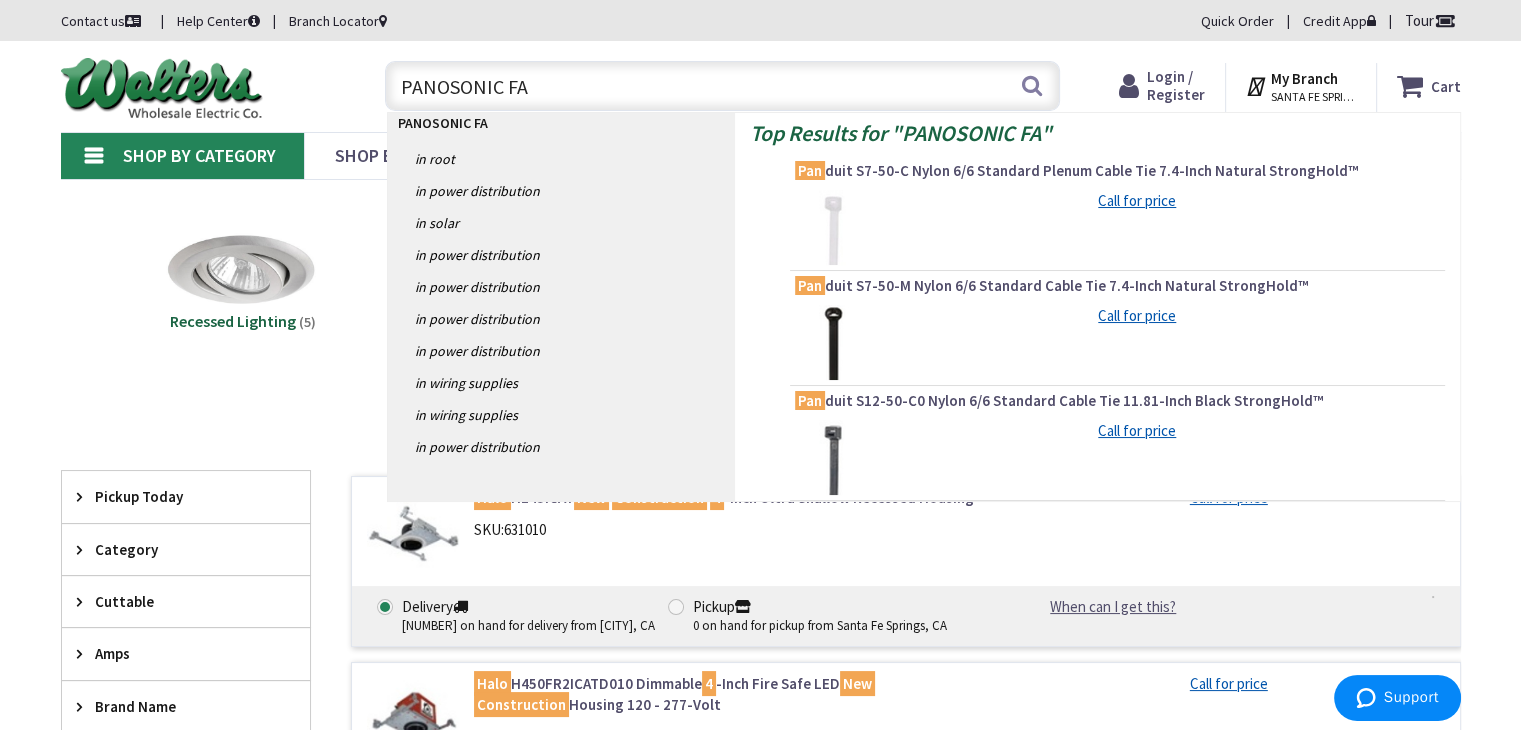 type on "PANOSONIC FAN" 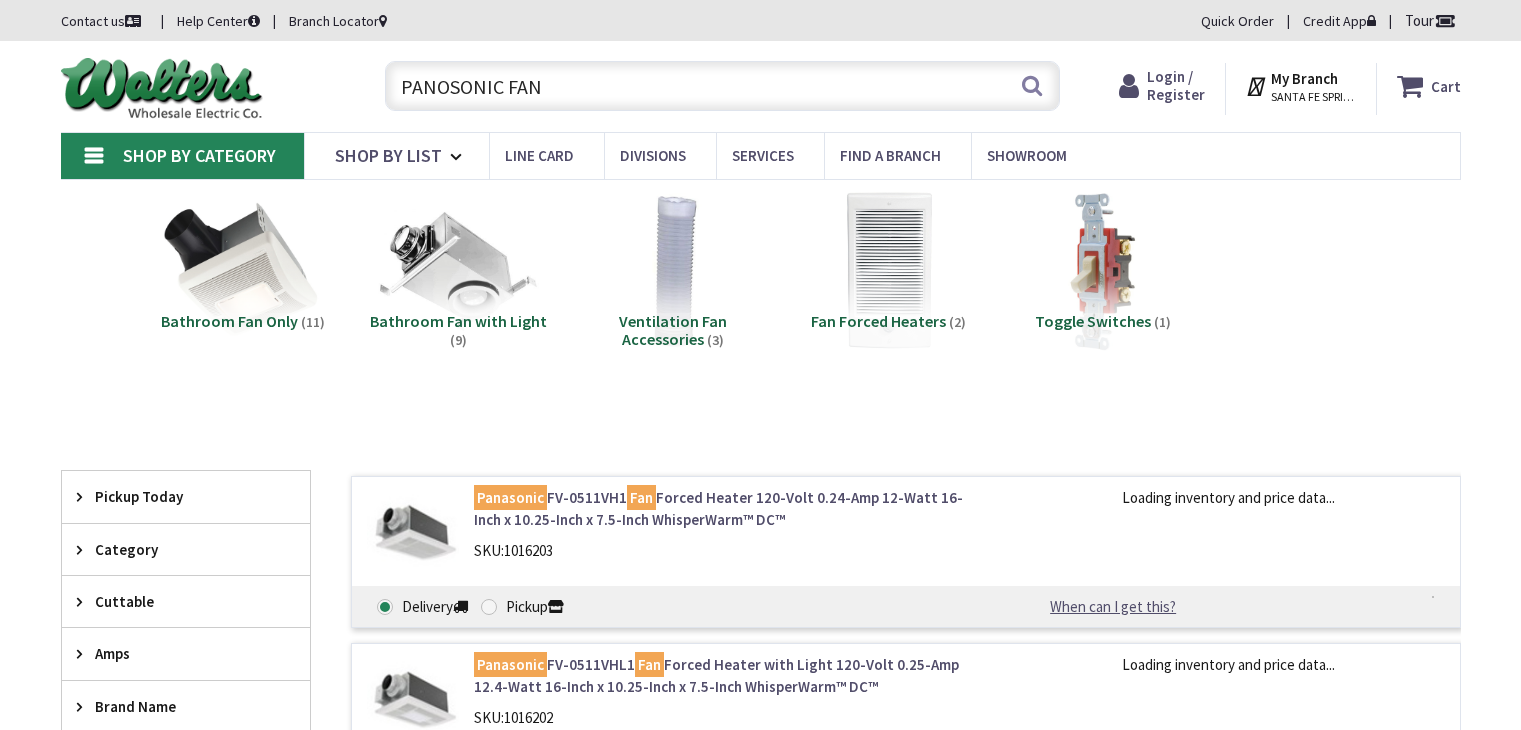 scroll, scrollTop: 0, scrollLeft: 0, axis: both 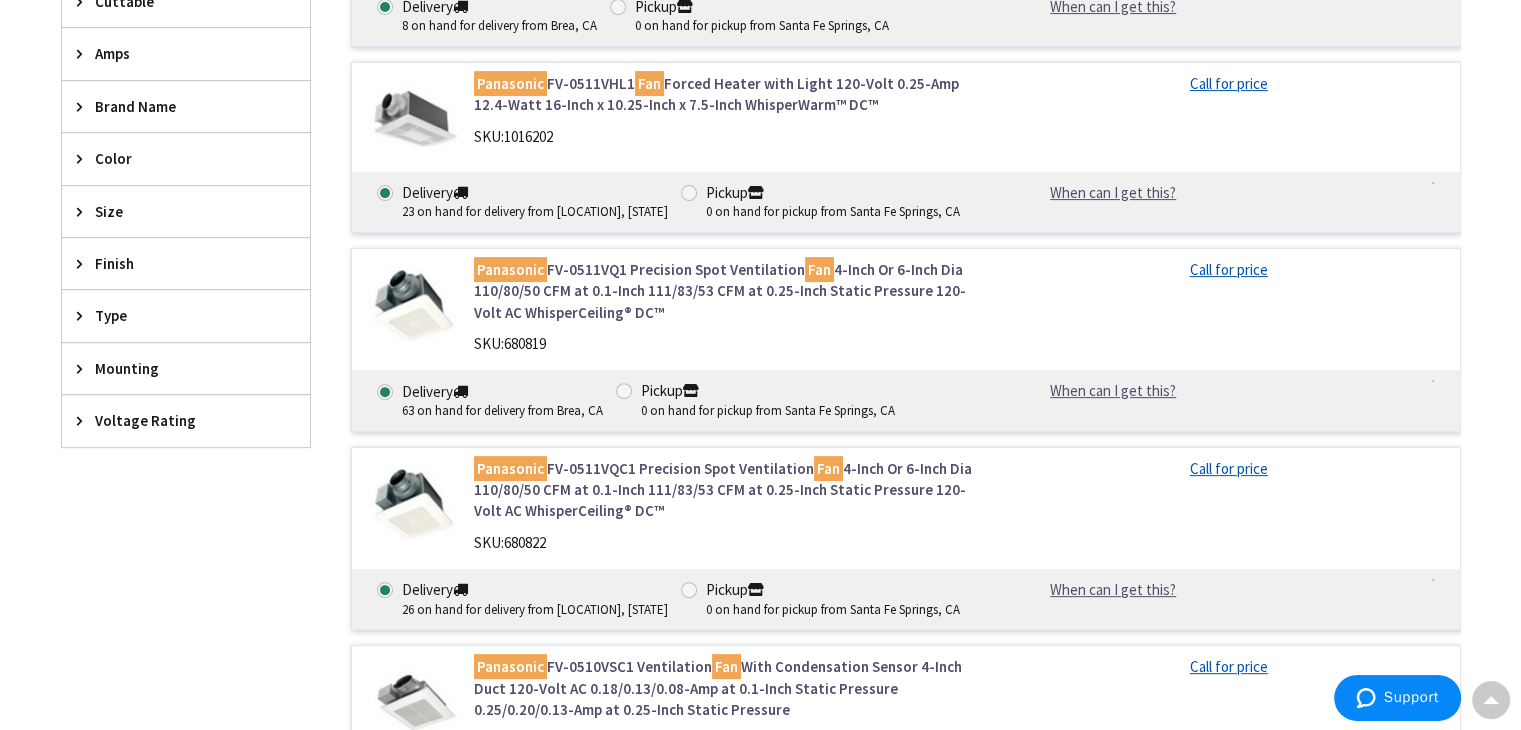 click on "Panasonic  FV-0511VQ1 Precision Spot Ventilation  Fan  4-Inch Or 6-Inch Dia 110/80/50 CFM at 0.1-Inch 111/83/53 CFM at 0.25-Inch Static Pressure 120-Volt AC WhisperCeiling® DC™" at bounding box center (728, 291) 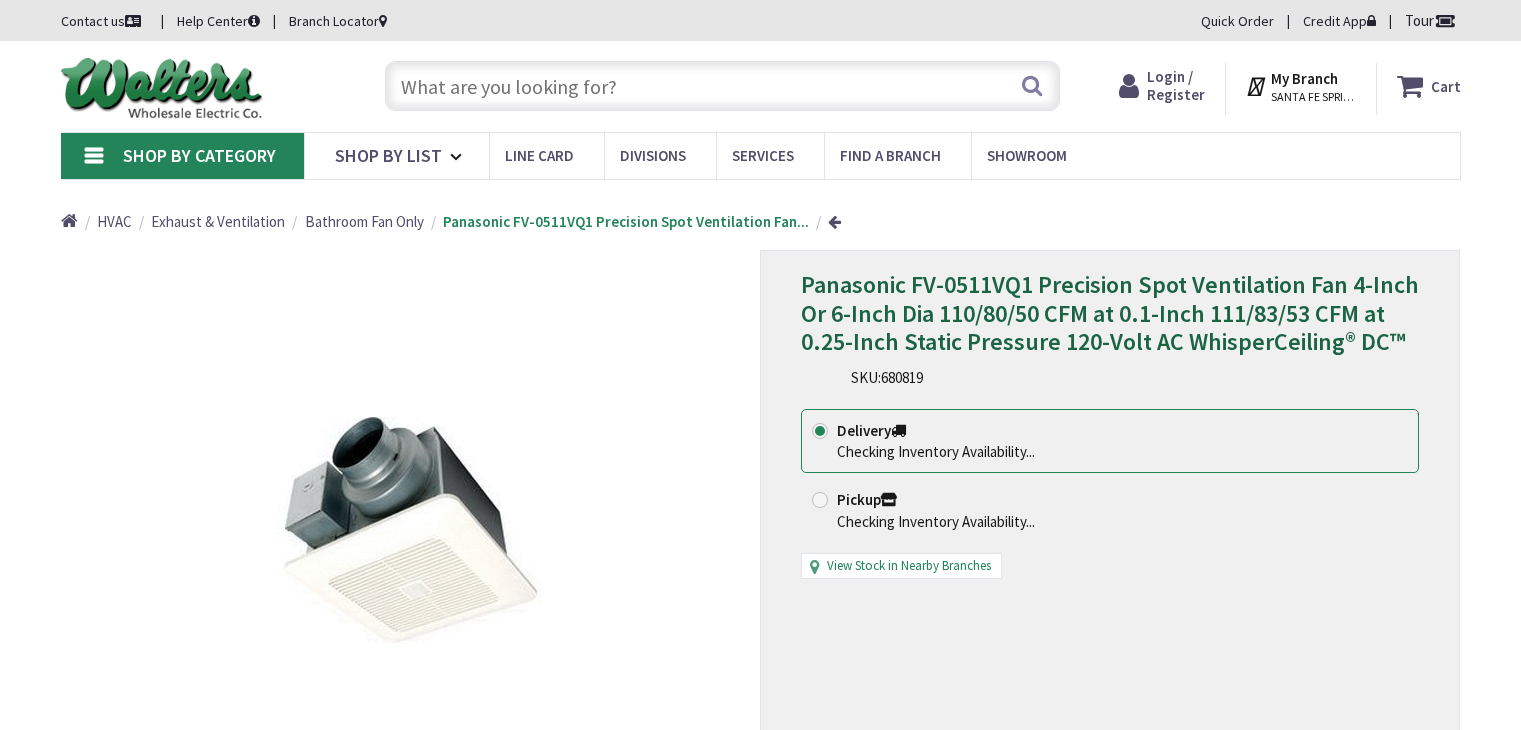scroll, scrollTop: 0, scrollLeft: 0, axis: both 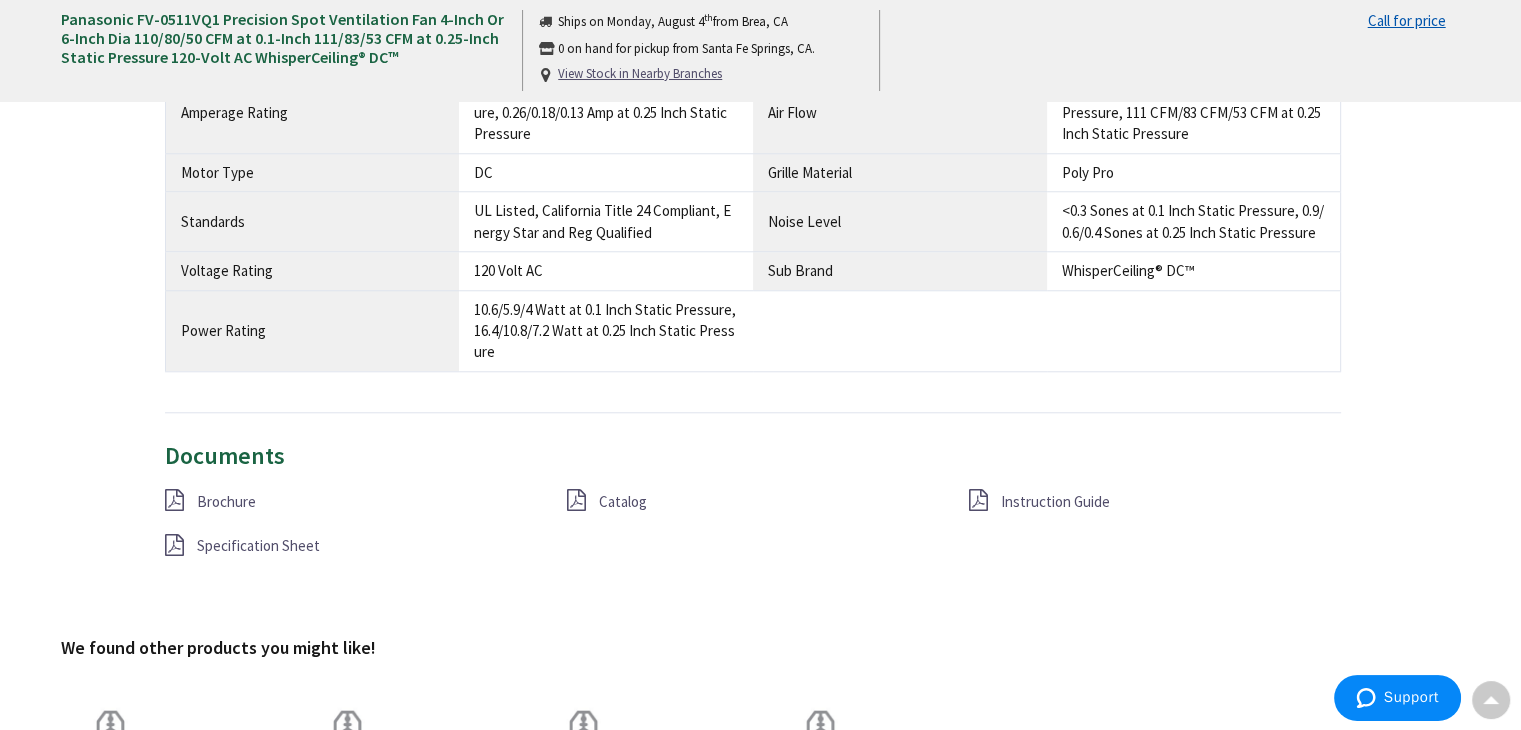 click on "Brochure" at bounding box center (226, 501) 